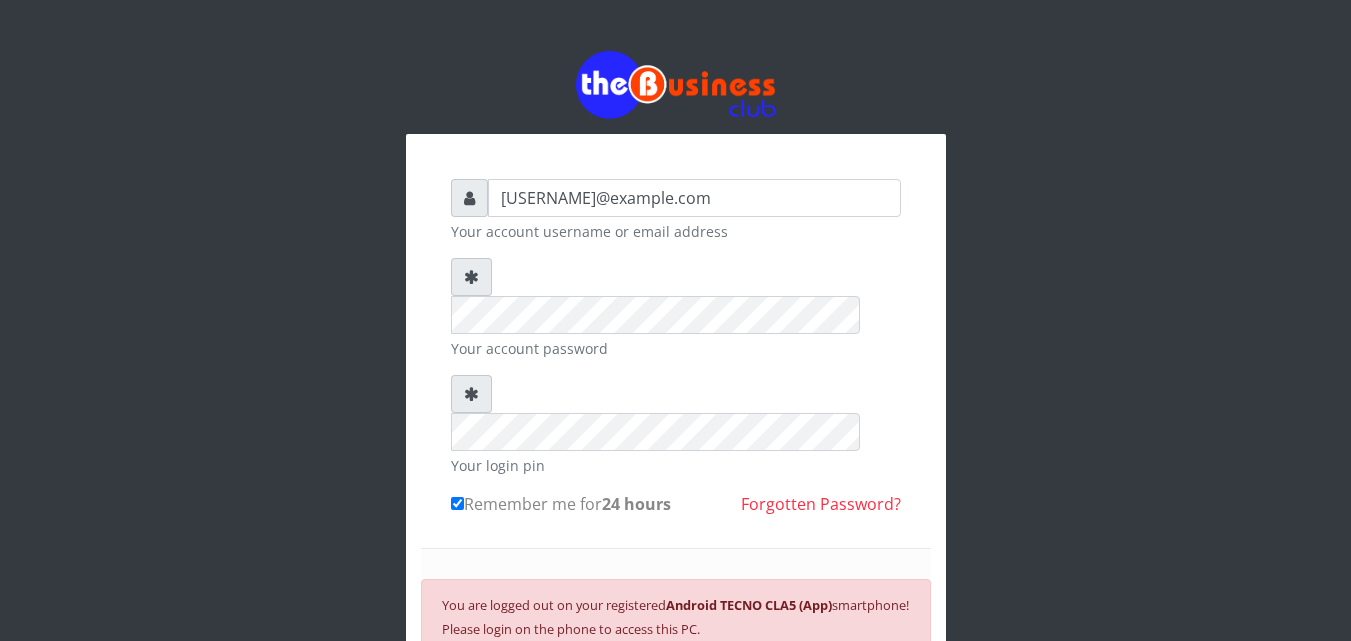 scroll, scrollTop: 0, scrollLeft: 0, axis: both 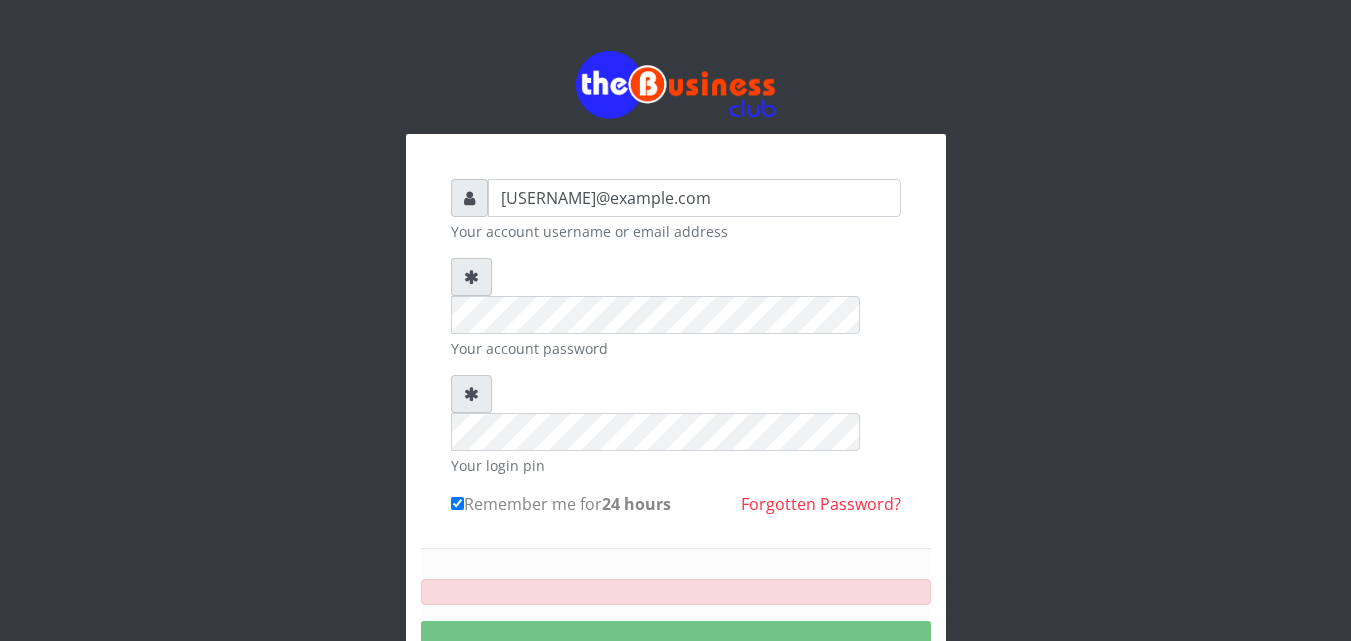 click on "SIGNING IN..." at bounding box center [676, 625] 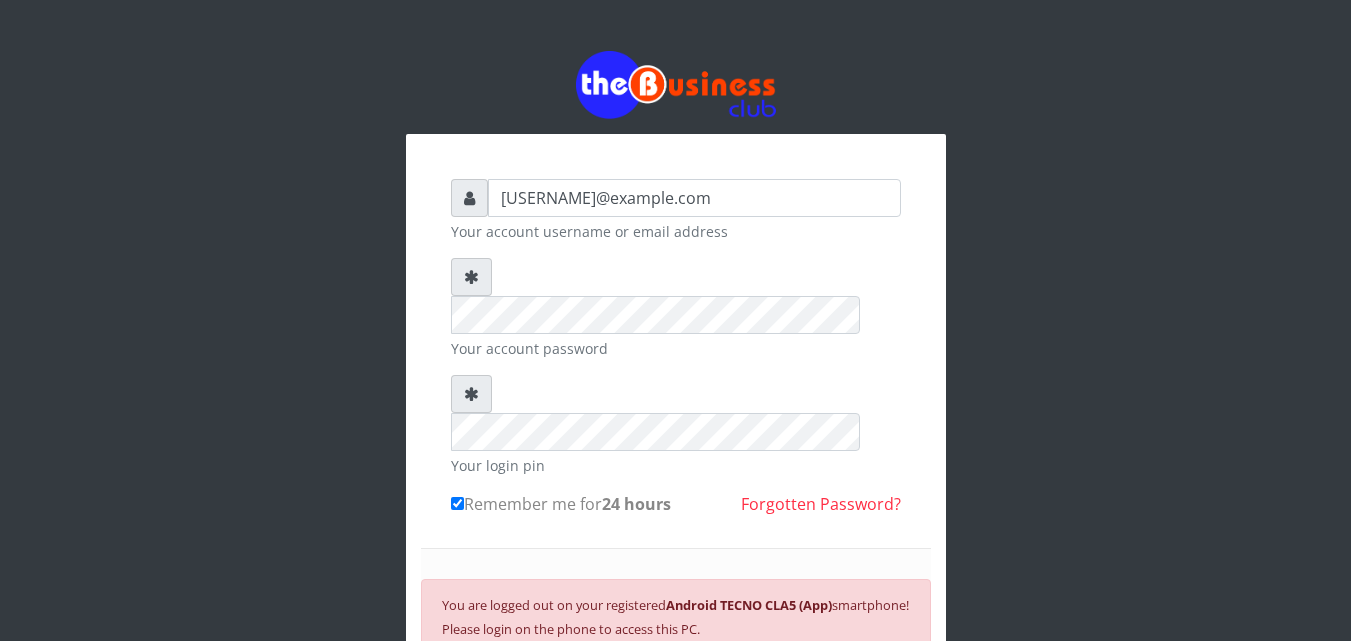 click on "SIGN IN" at bounding box center (676, 694) 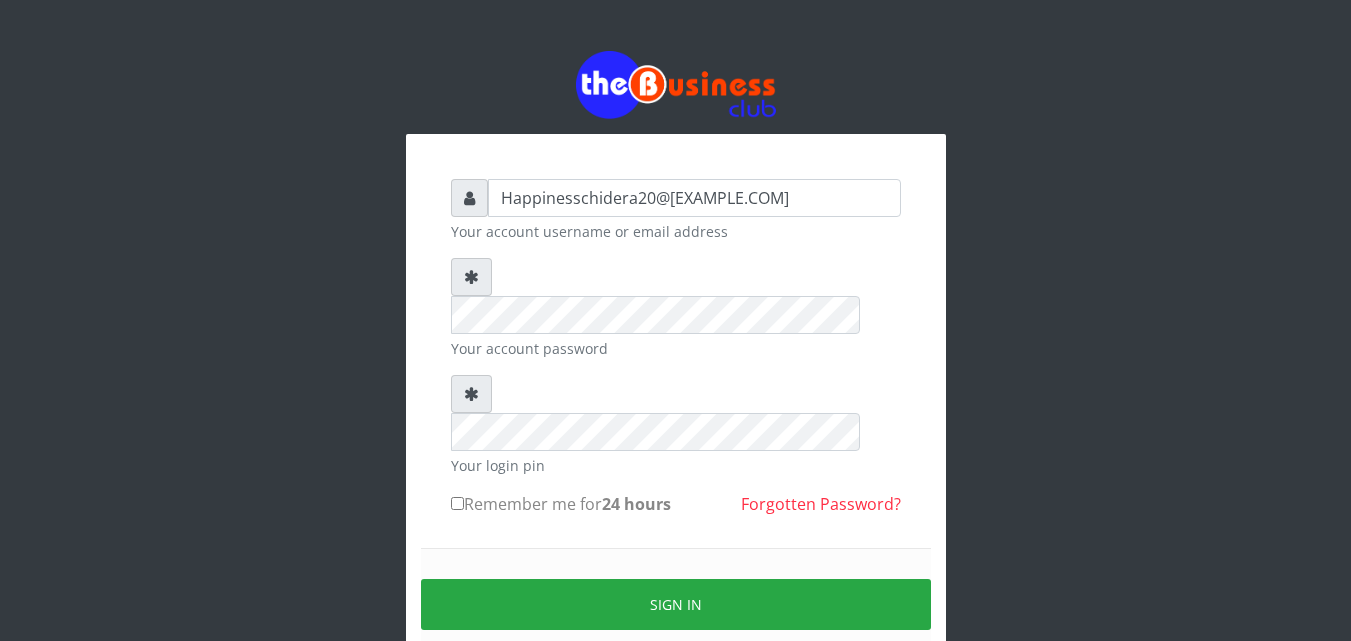 scroll, scrollTop: 0, scrollLeft: 0, axis: both 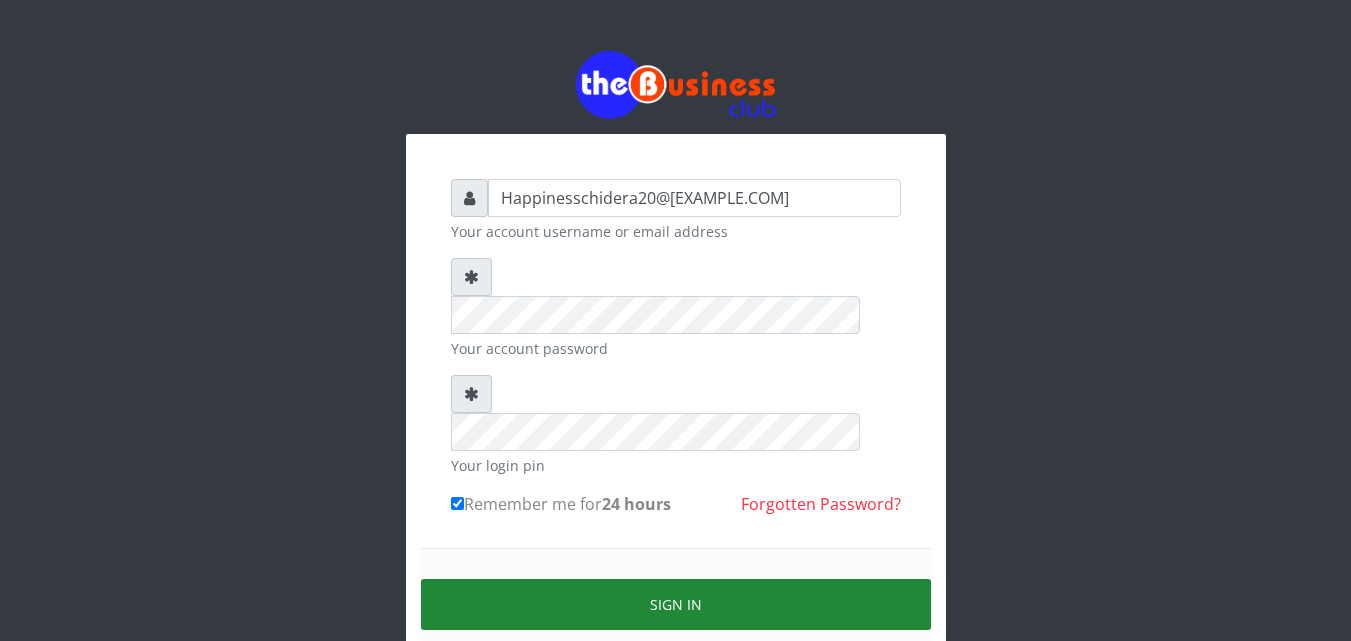 click on "Sign in" at bounding box center (676, 604) 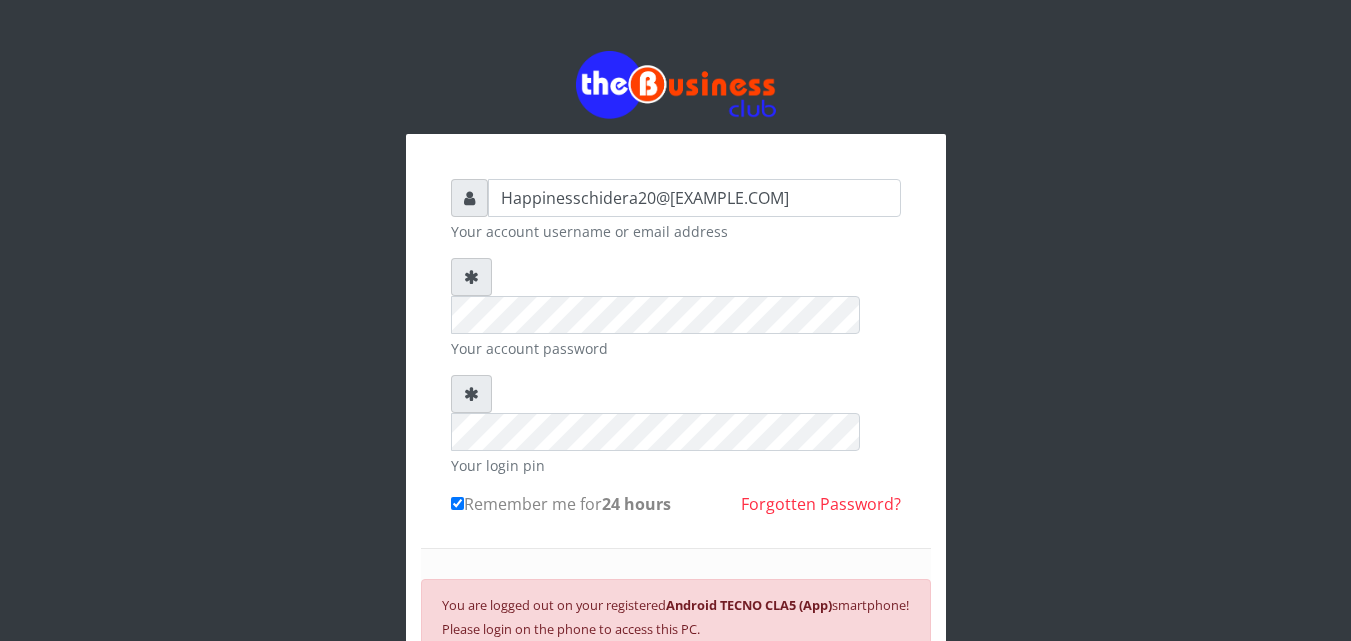 click on "SIGN IN" at bounding box center (676, 694) 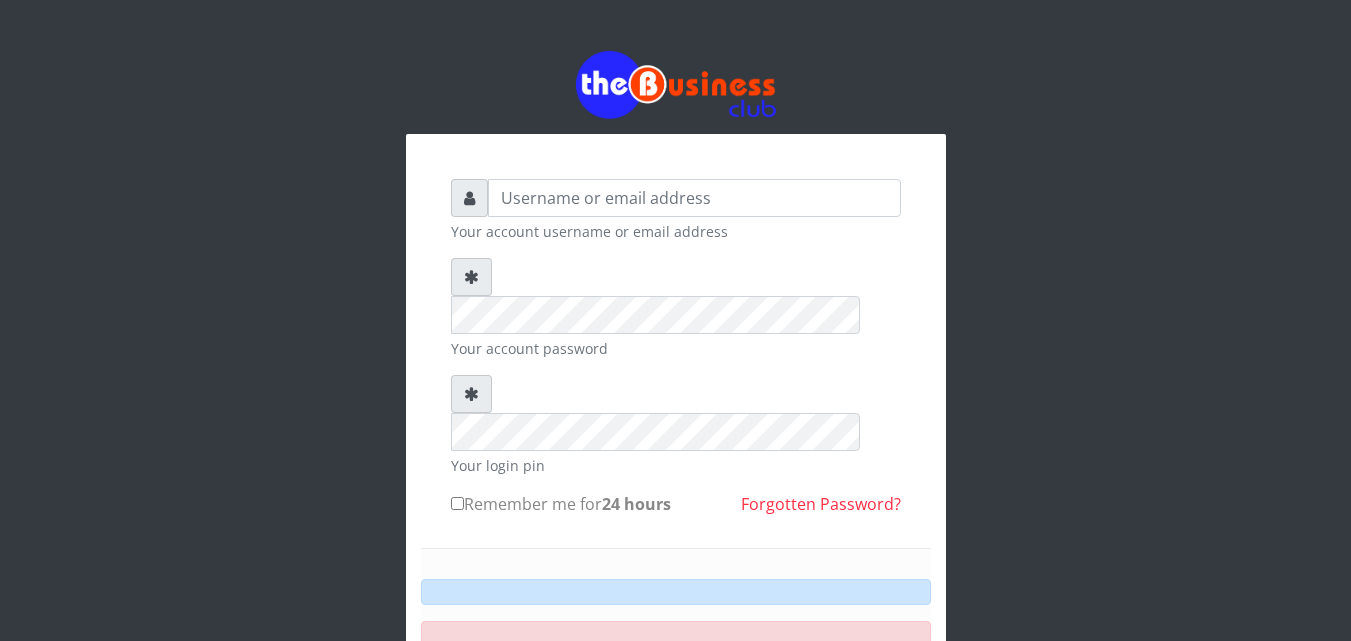 scroll, scrollTop: 0, scrollLeft: 0, axis: both 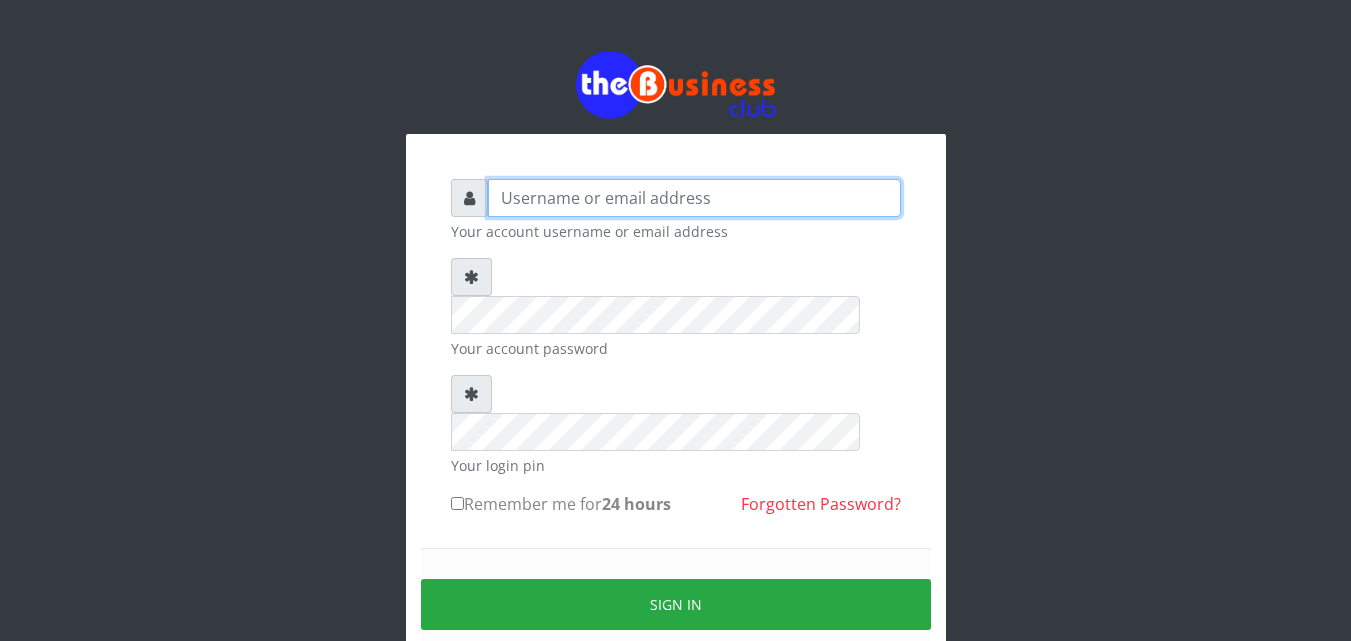type on "Happinesschidera20@[EXAMPLE.COM]" 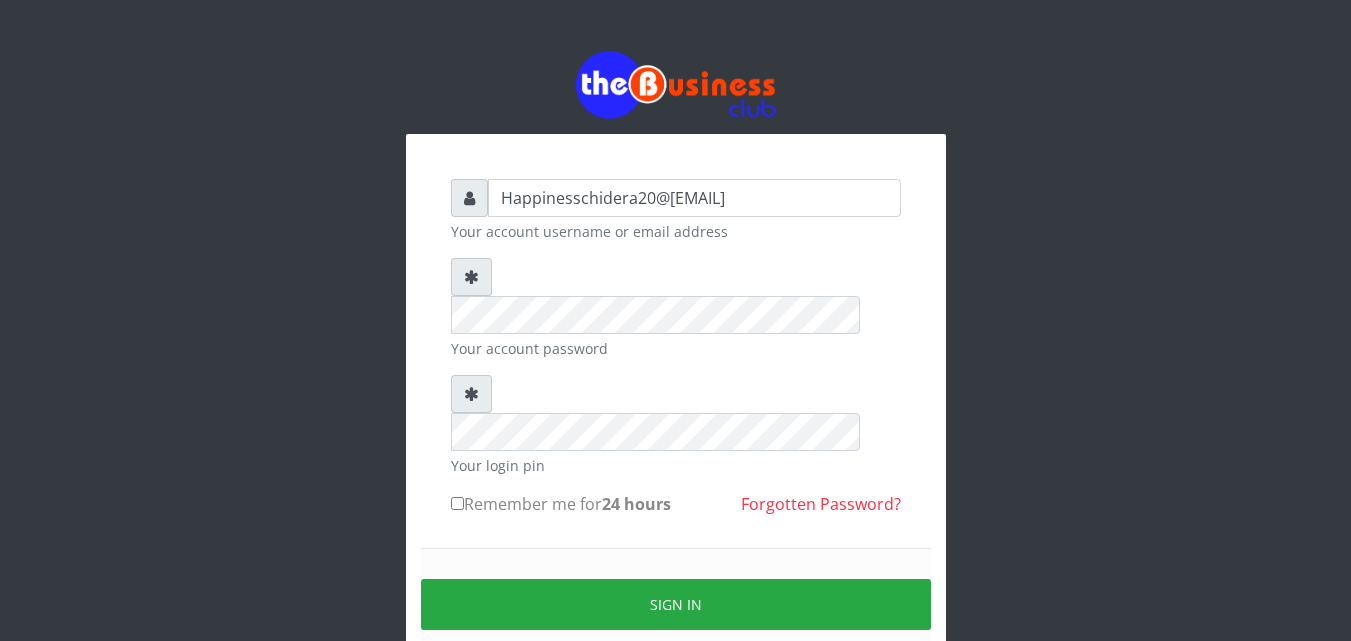 click on "Remember me for  24 hours" at bounding box center [457, 503] 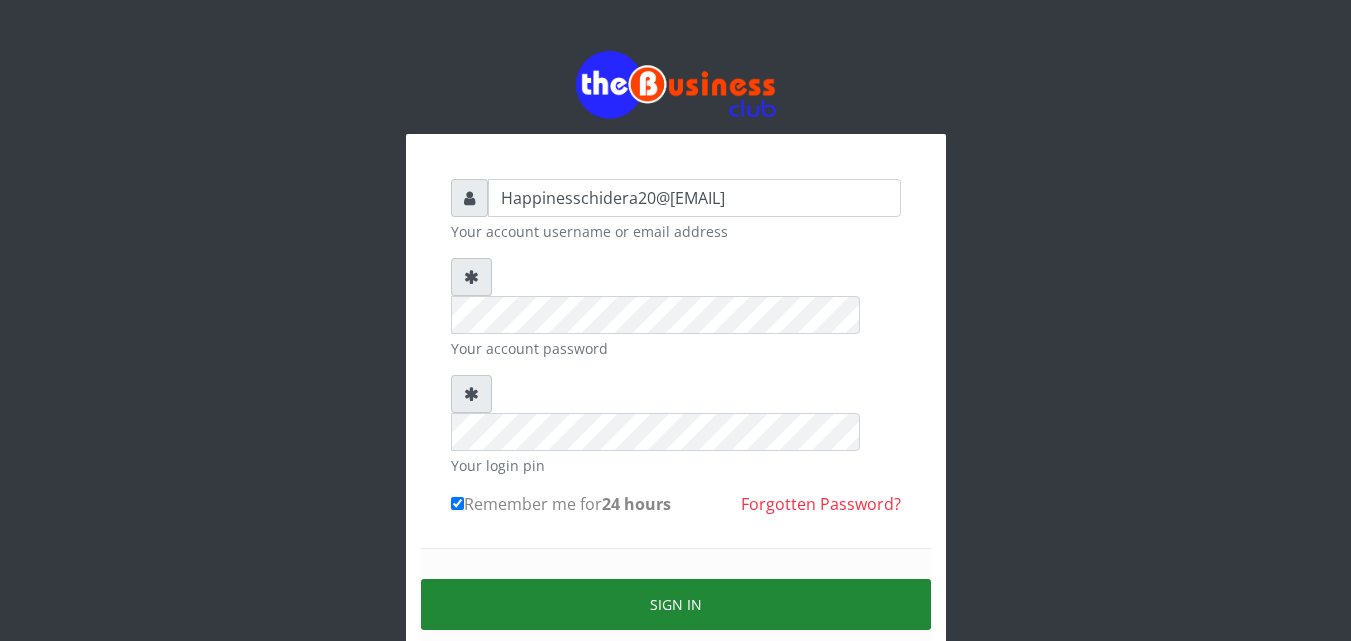 click on "Sign in" at bounding box center [676, 604] 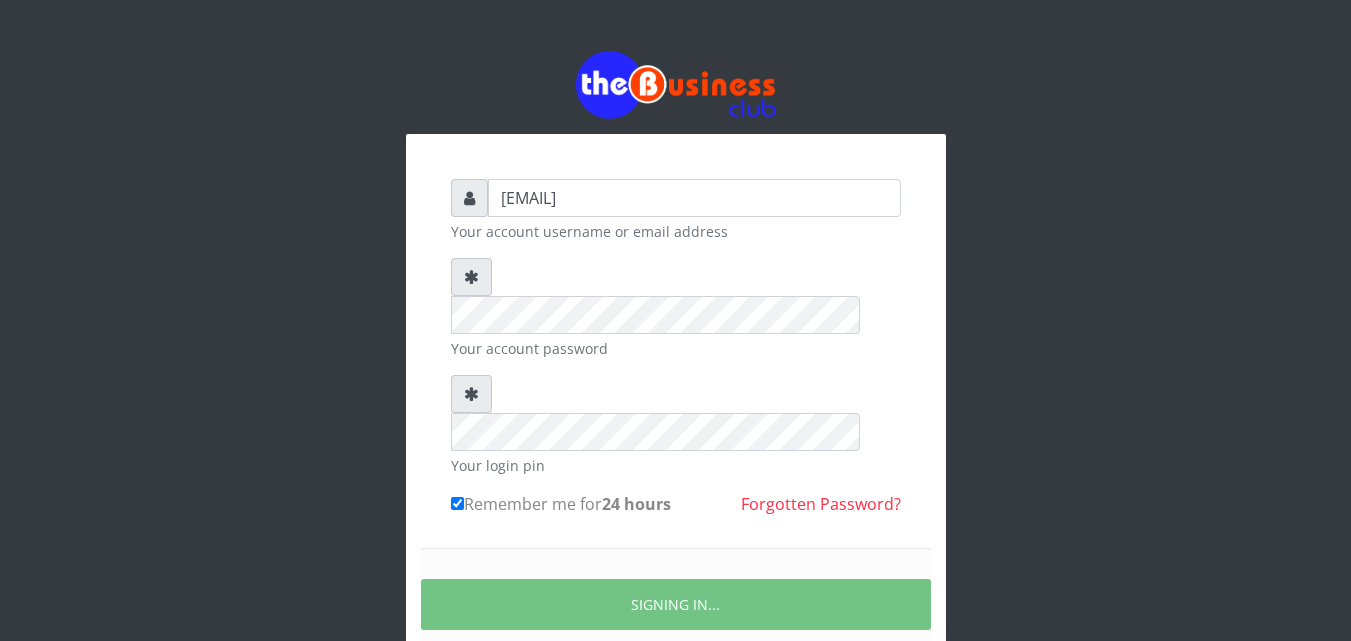 scroll, scrollTop: 0, scrollLeft: 0, axis: both 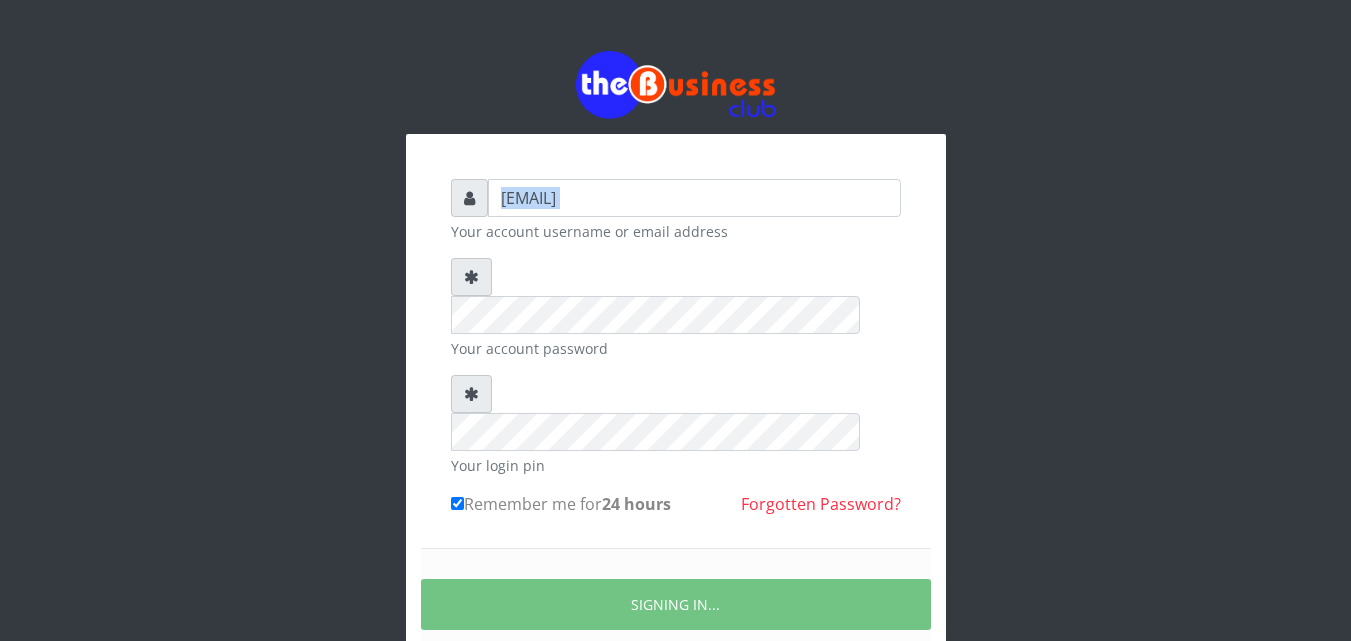 click on "Happinesschidera20@gmail.com
Your account username or email address
Your account password
Your login pin
Remember me for  24 hours
Forgotten Password?
SIGNING IN..." at bounding box center (676, 444) 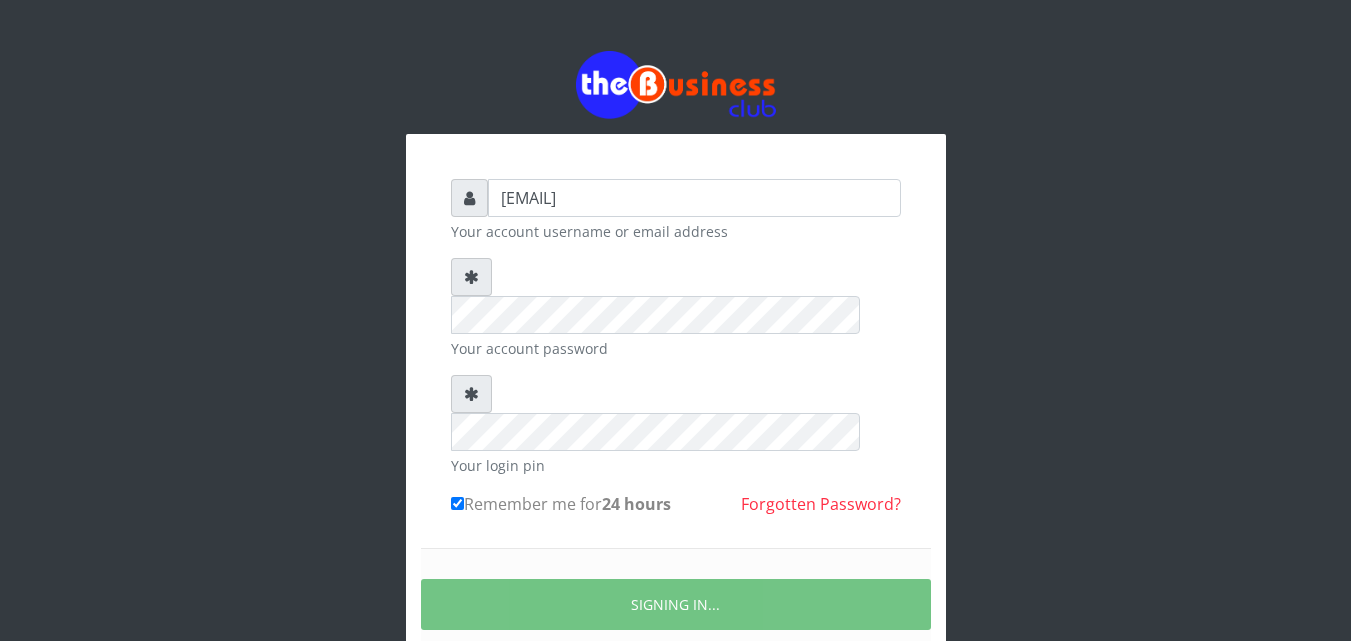 click on "Happinesschidera20@gmail.com
Your account username or email address
Your account password
Your login pin
Remember me for  24 hours
Forgotten Password?
SIGNING IN..." at bounding box center [676, 444] 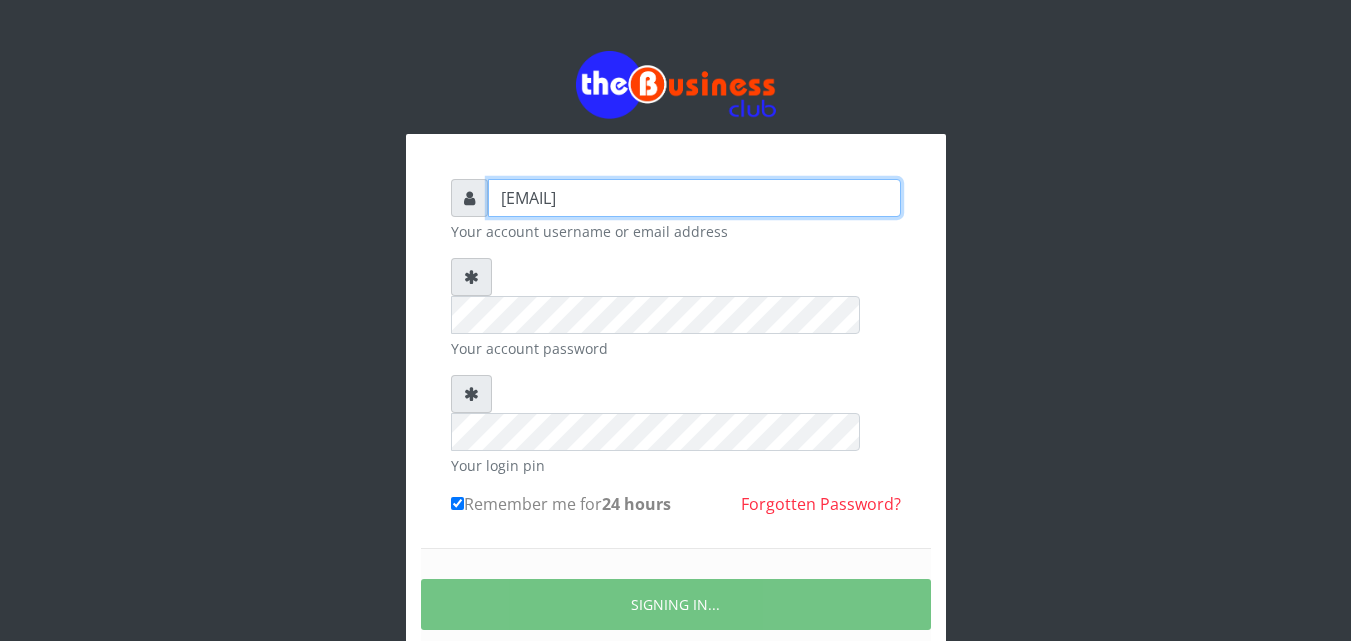click on "Happinesschidera20@gmail.com" at bounding box center (694, 198) 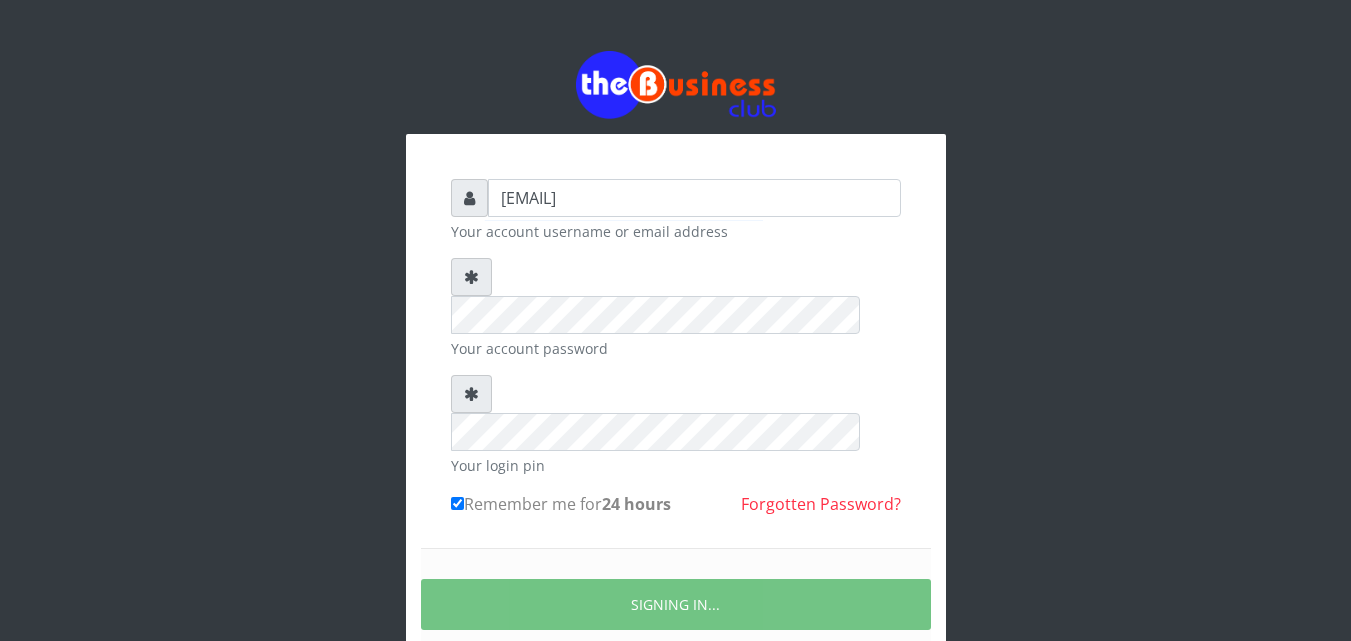 click on "Happinesschidera20@gmail.com
Your account username or email address
Your account password
Your login pin
Remember me for  24 hours" at bounding box center [676, 397] 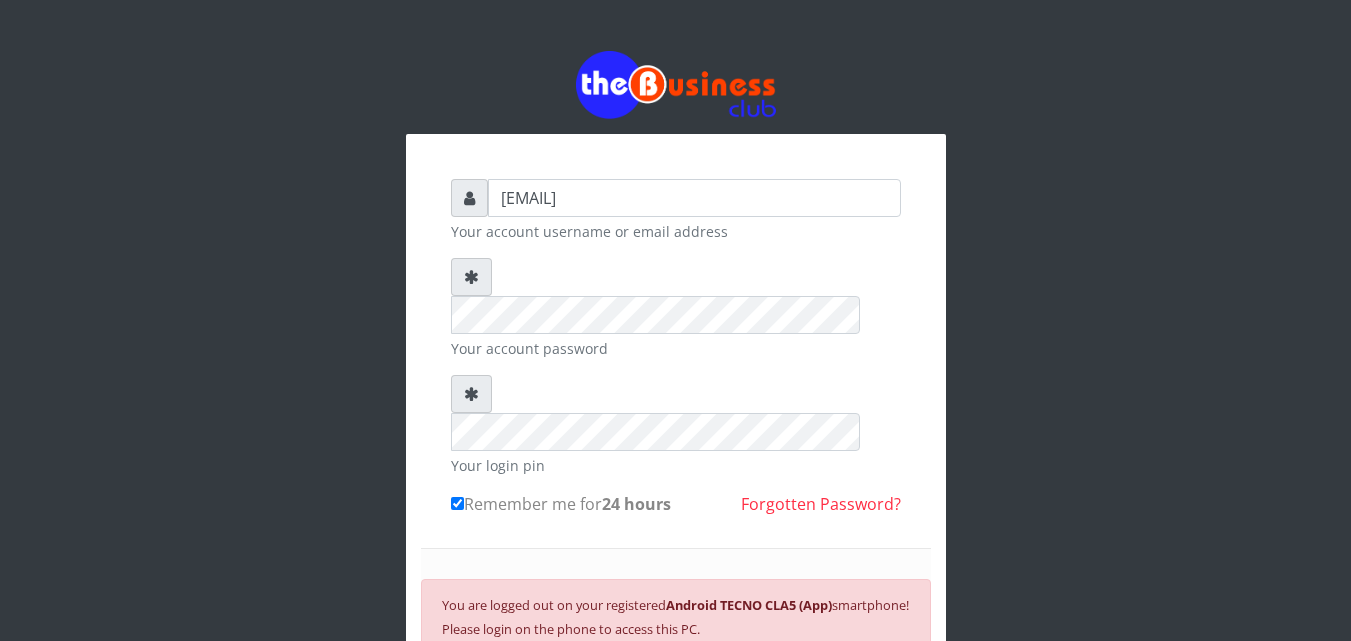 click on "SIGN IN" at bounding box center (676, 694) 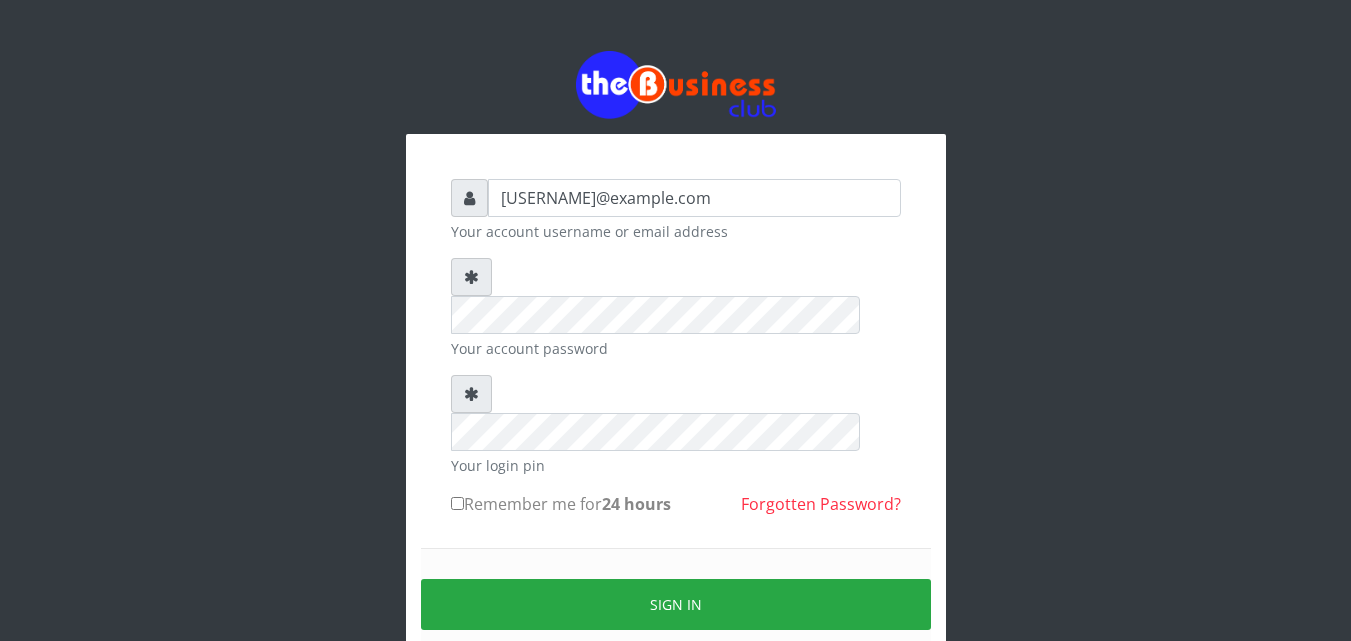 scroll, scrollTop: 0, scrollLeft: 0, axis: both 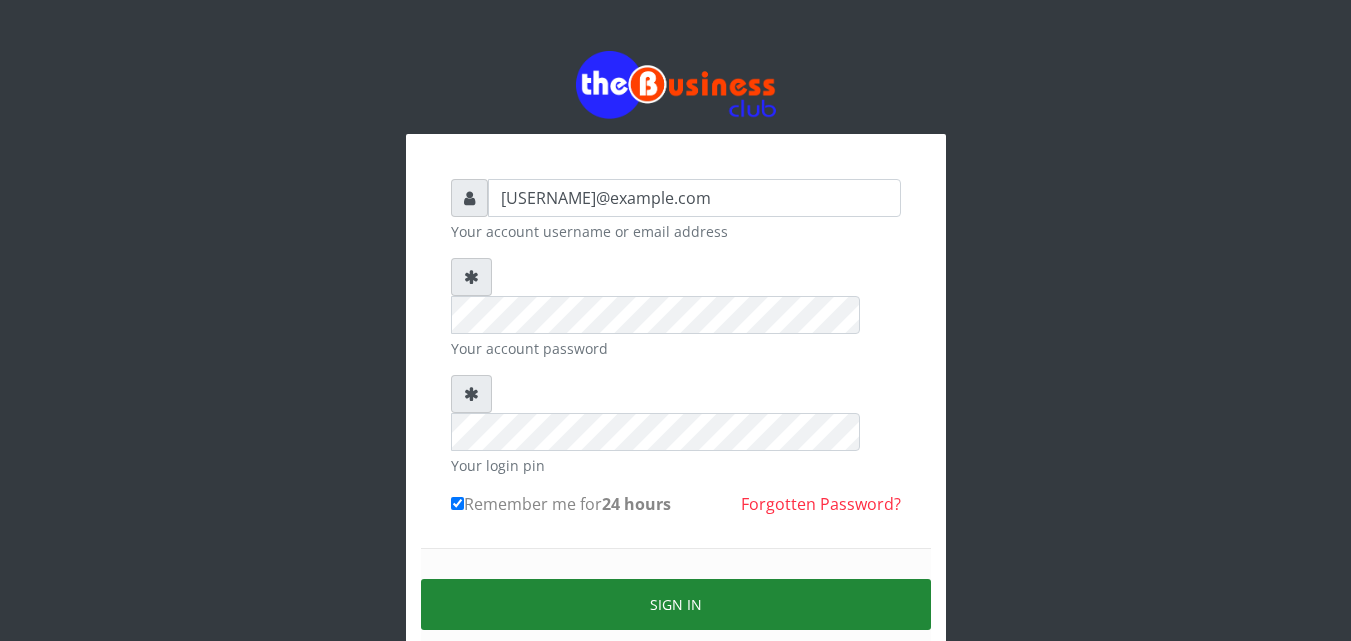 click on "Sign in" at bounding box center (676, 604) 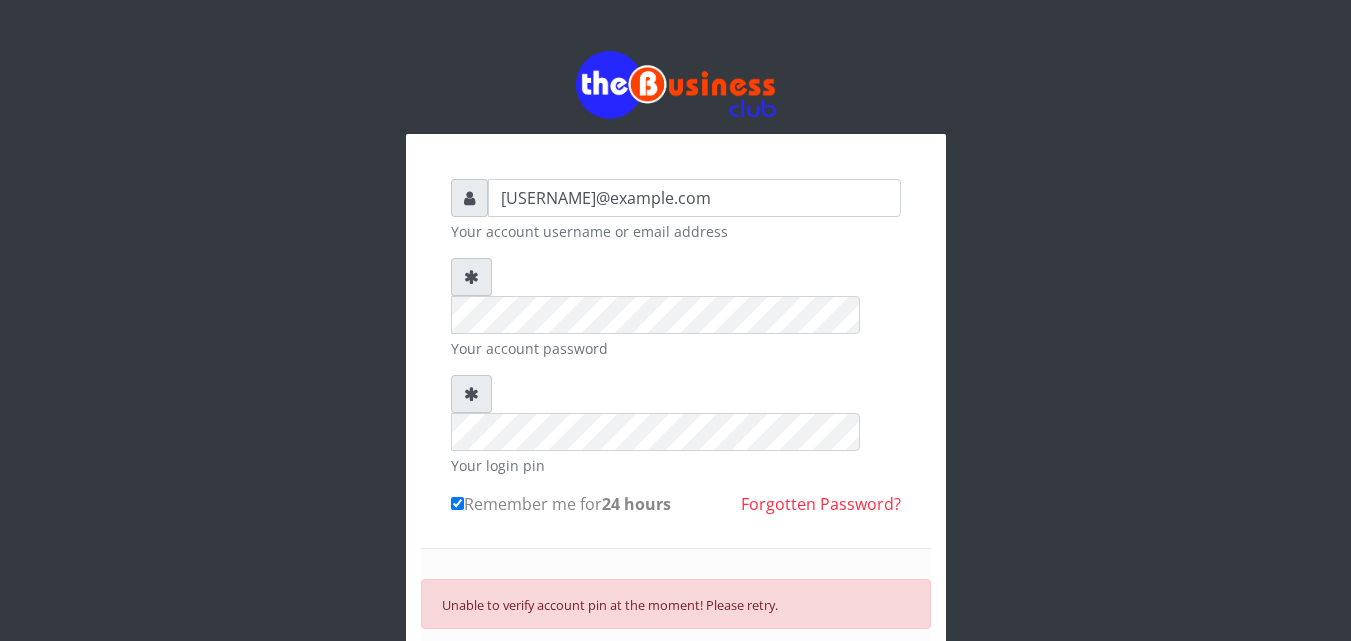 click on "SIGN IN" at bounding box center (676, 670) 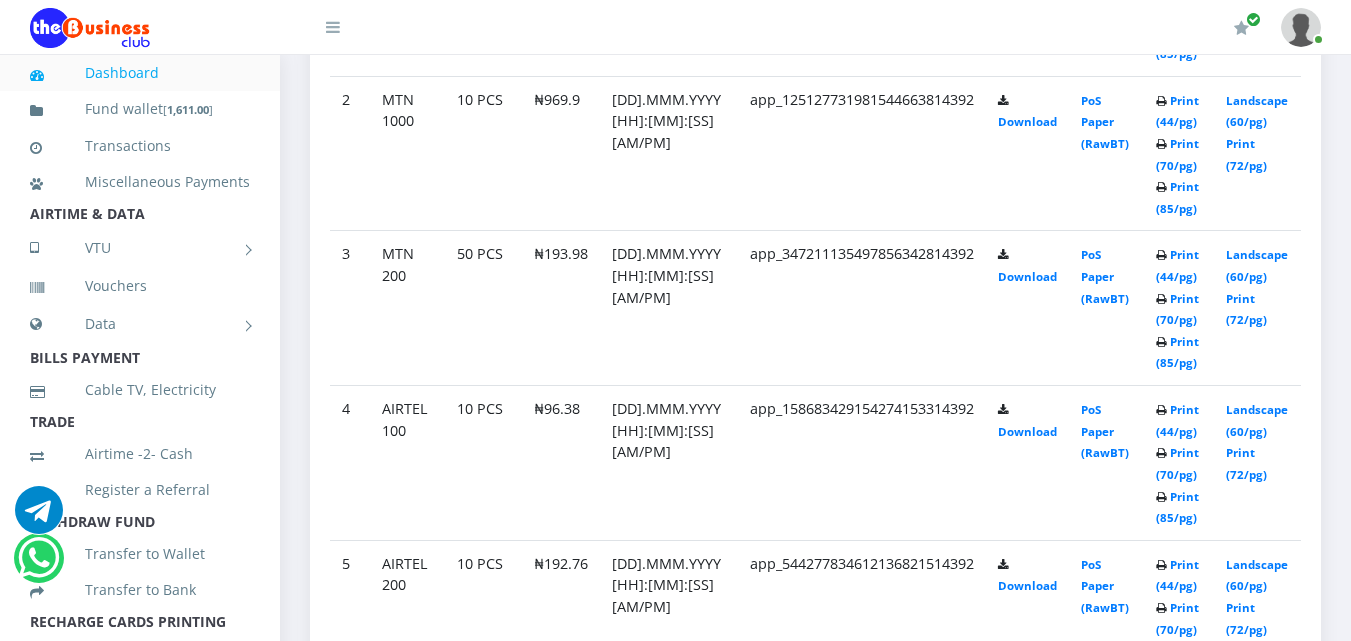 scroll, scrollTop: 1280, scrollLeft: 0, axis: vertical 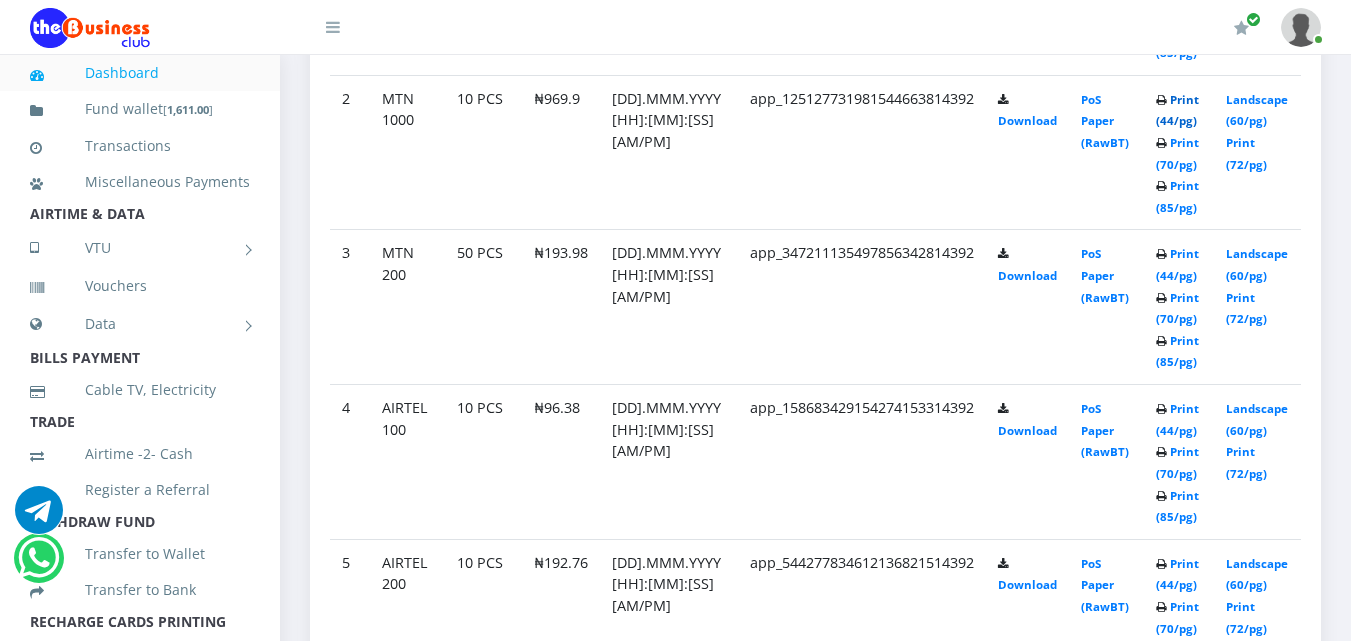 click on "Print (44/pg)" at bounding box center [1177, 110] 